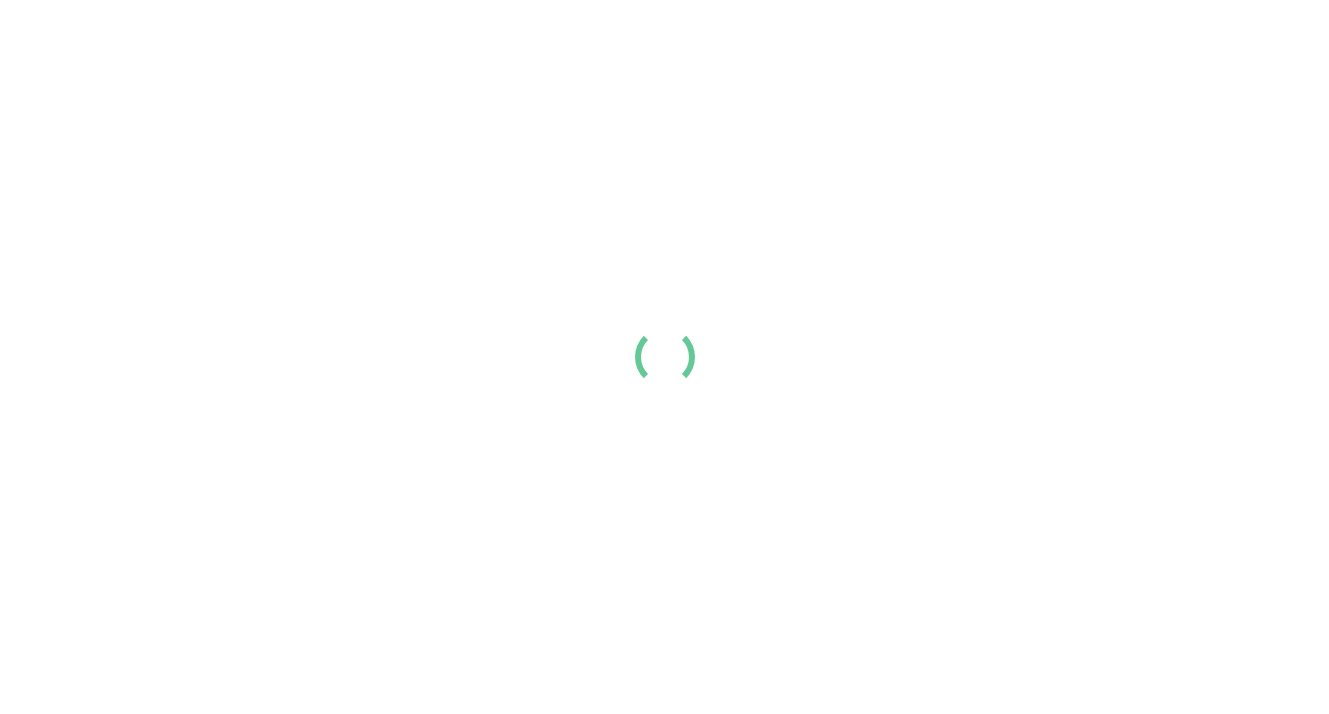 scroll, scrollTop: 0, scrollLeft: 0, axis: both 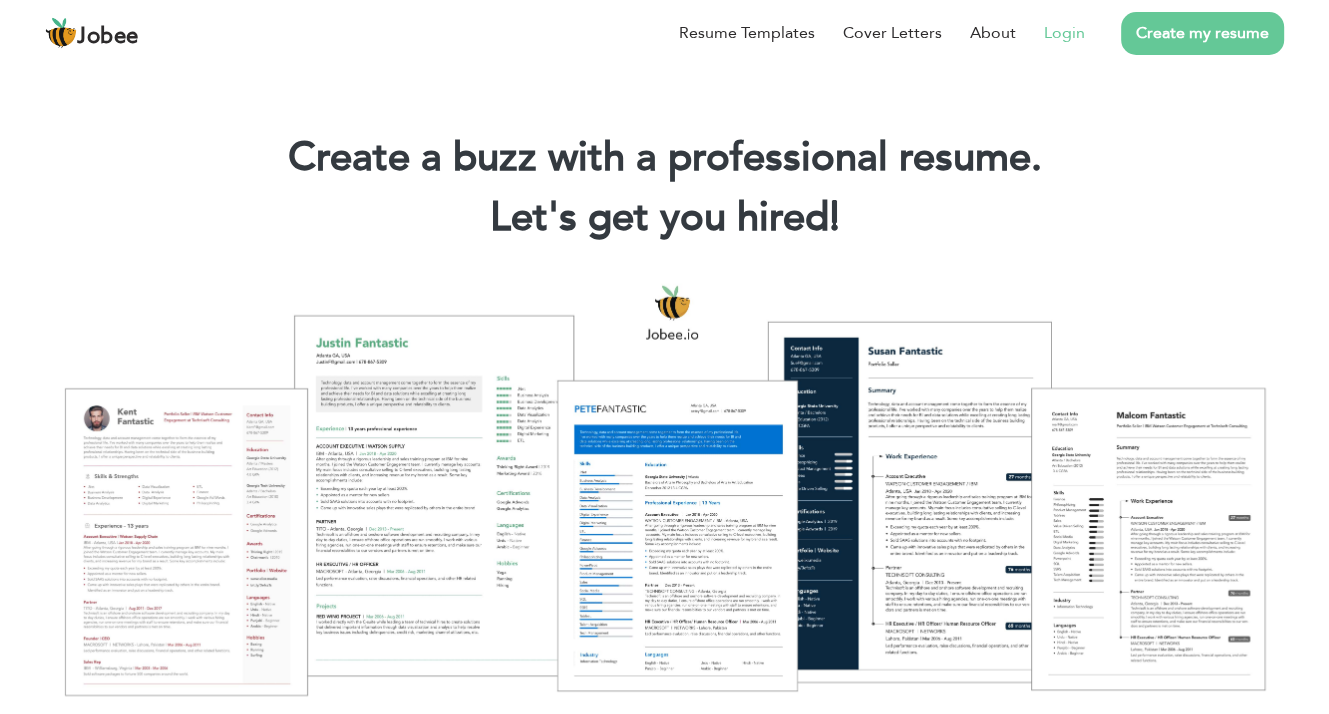 click on "Login" at bounding box center [1064, 33] 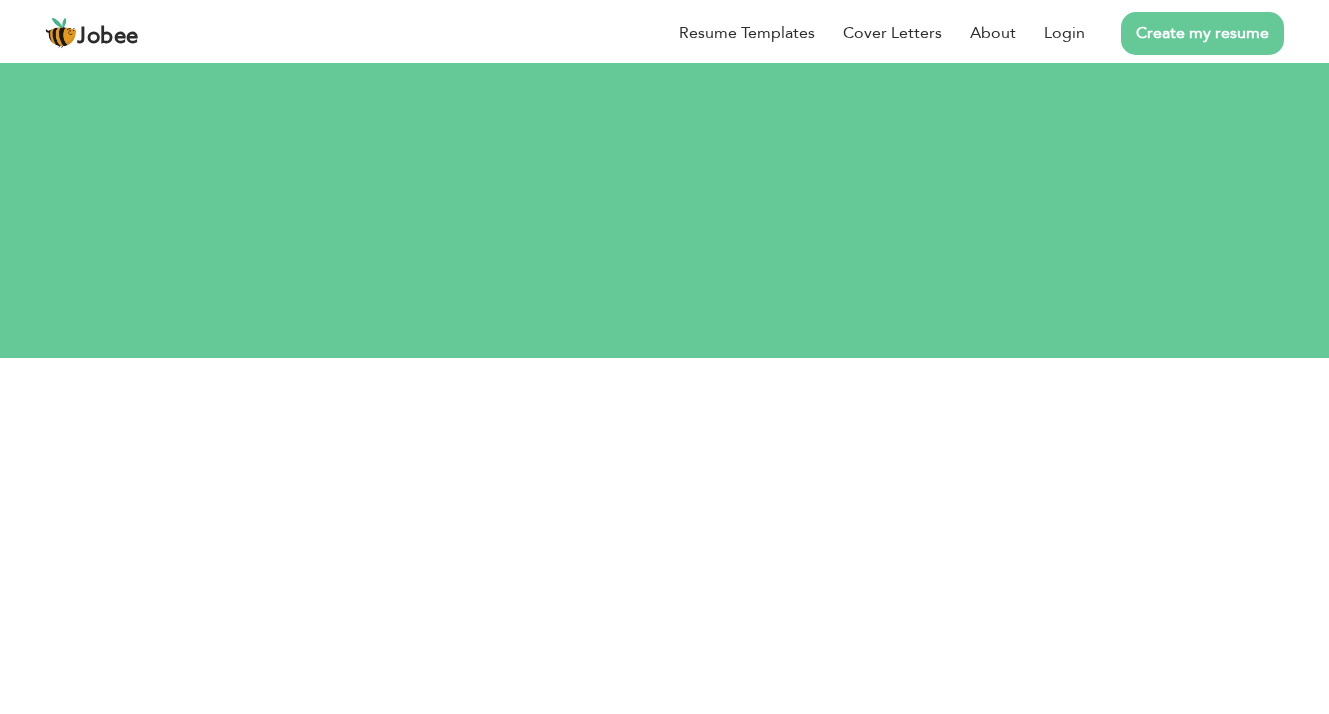 scroll, scrollTop: 0, scrollLeft: 0, axis: both 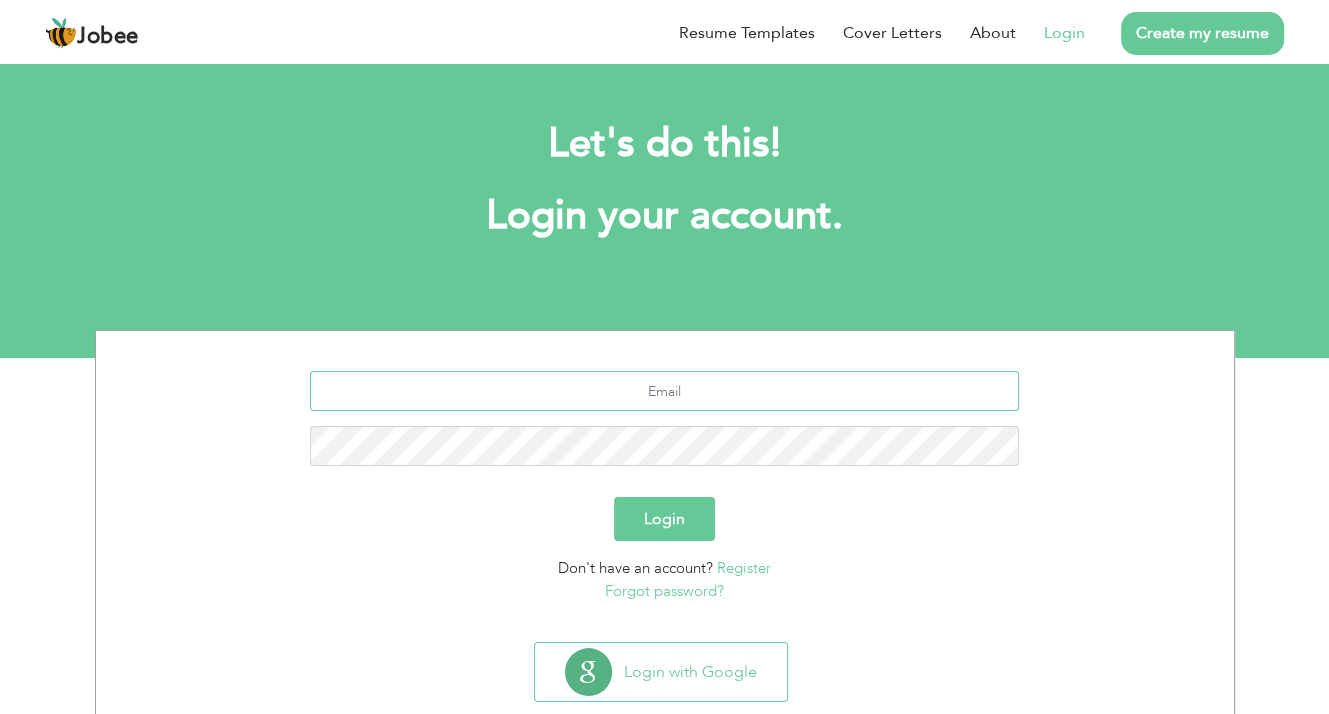 click at bounding box center (664, 391) 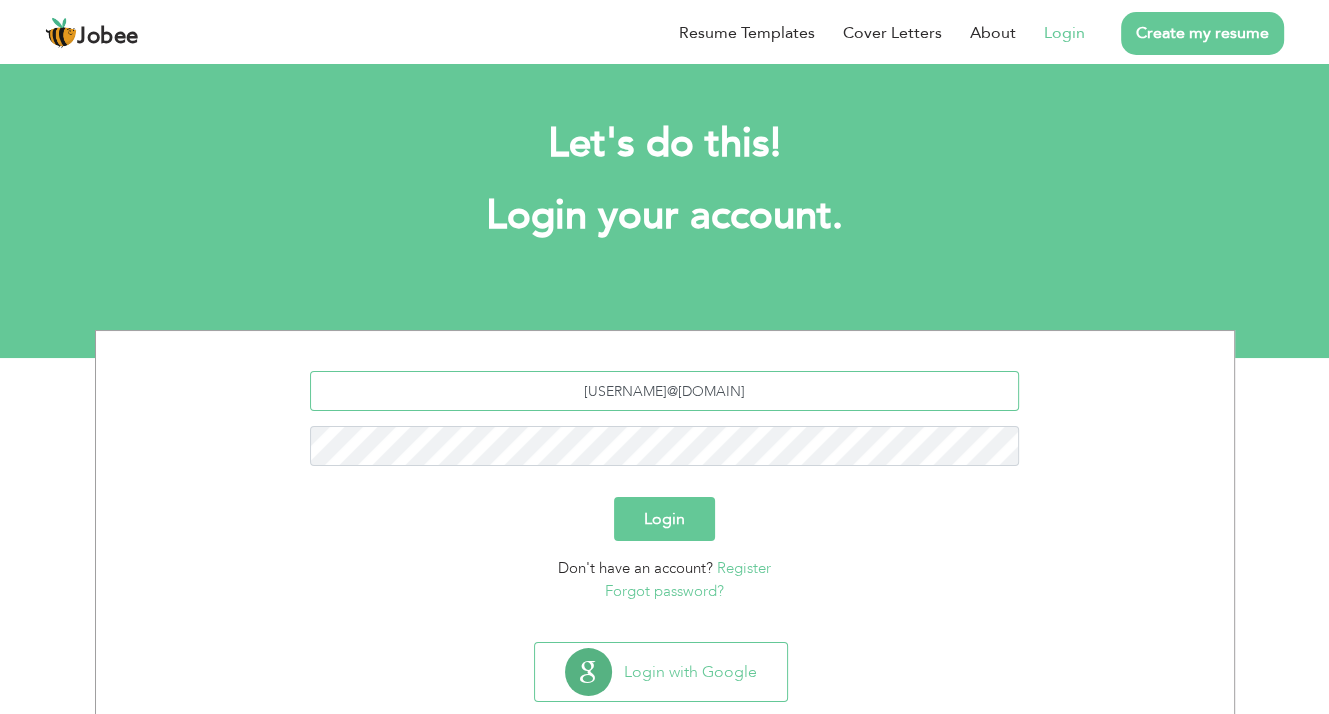 type on "[USERNAME]@[DOMAIN]" 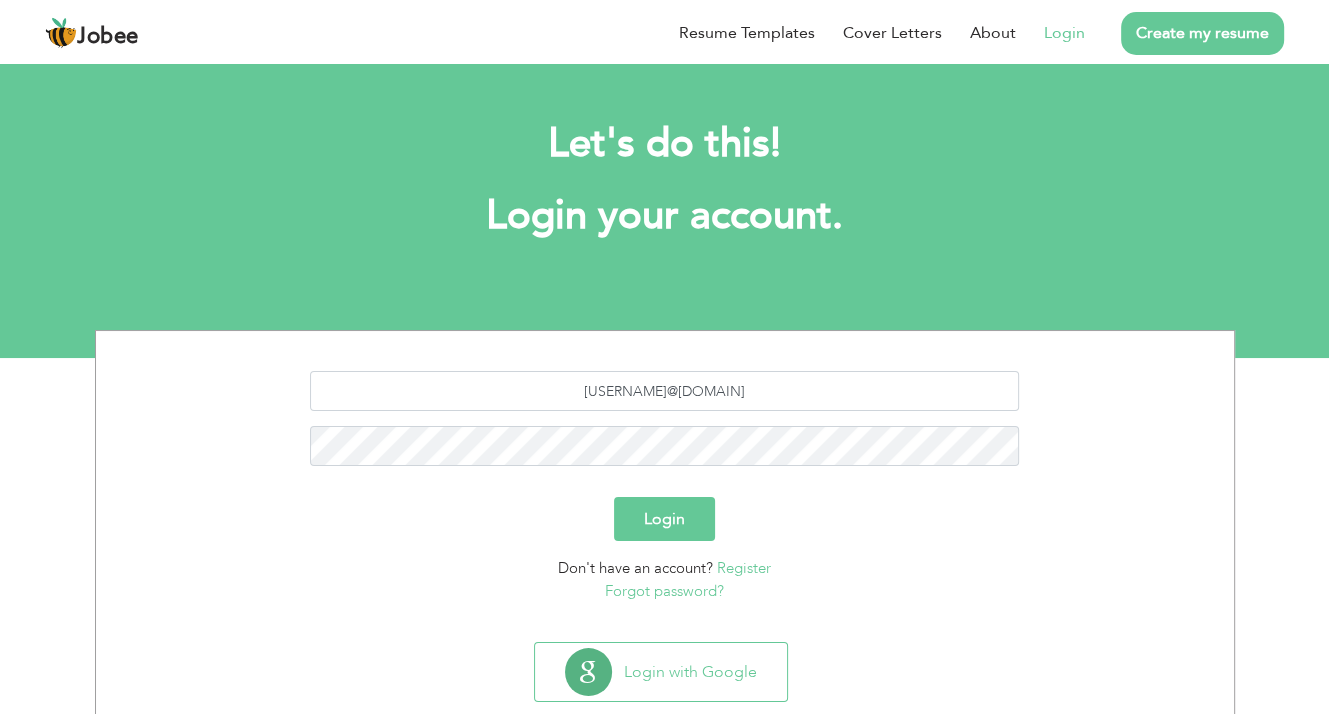 click on "Login" at bounding box center (664, 519) 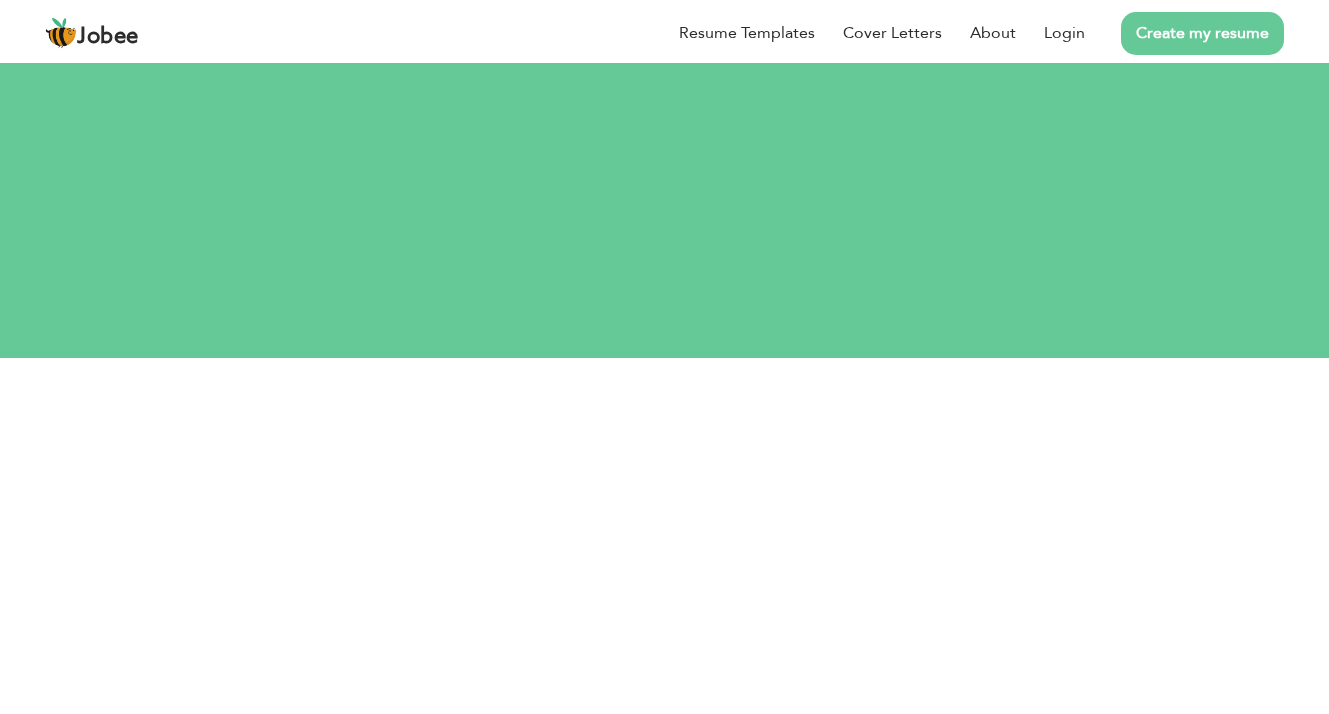 scroll, scrollTop: 0, scrollLeft: 0, axis: both 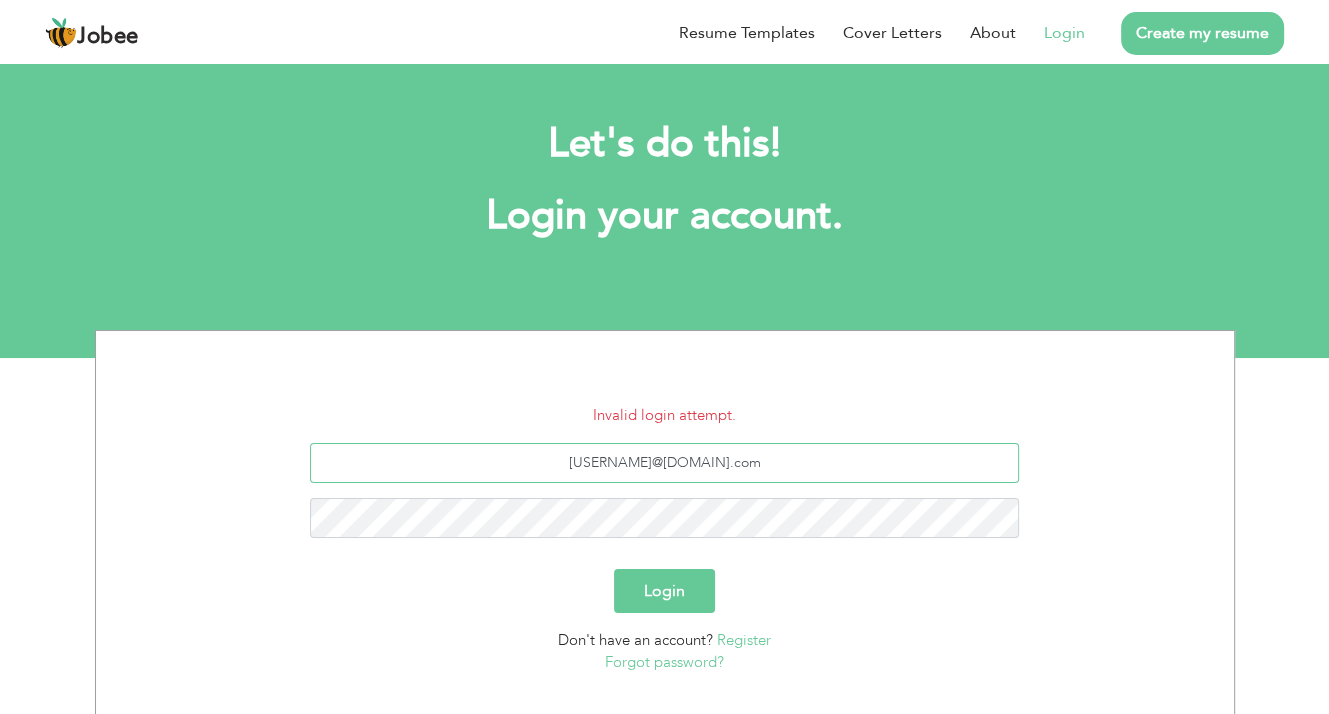 click on "[USERNAME]@[DOMAIN]" at bounding box center [664, 463] 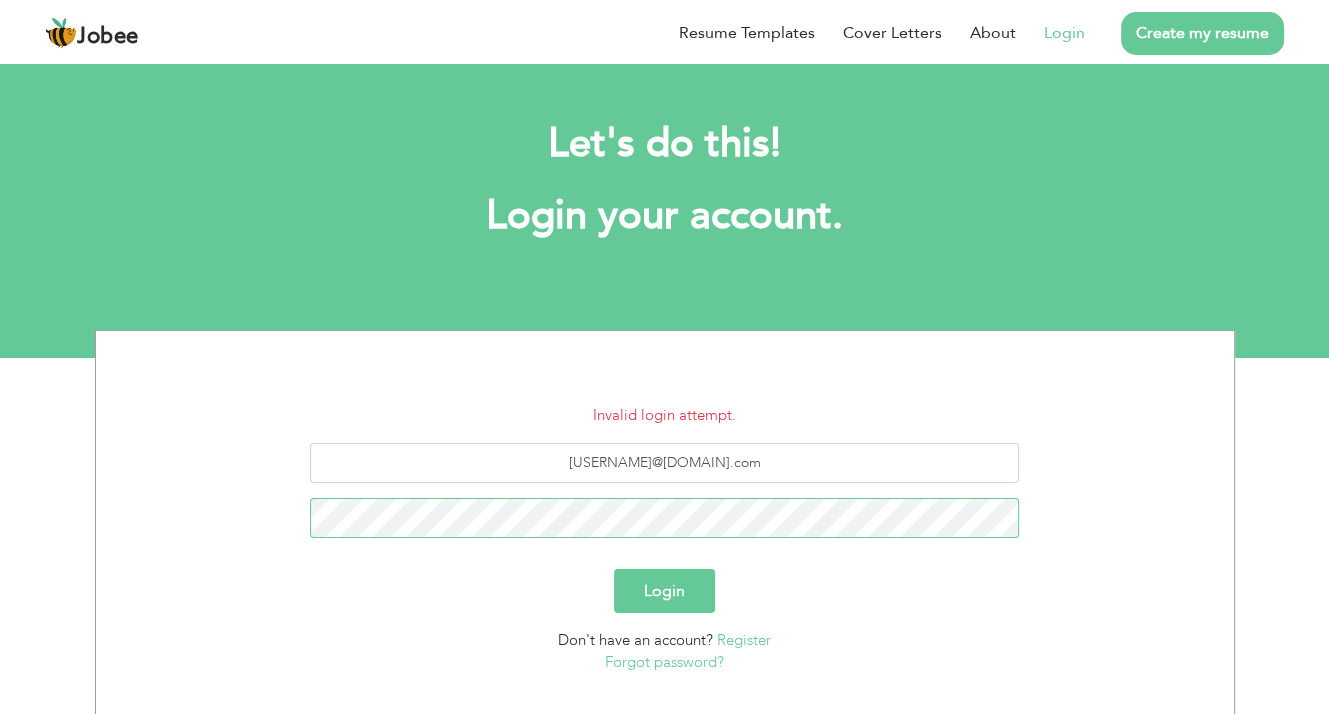 click on "Login" at bounding box center (664, 591) 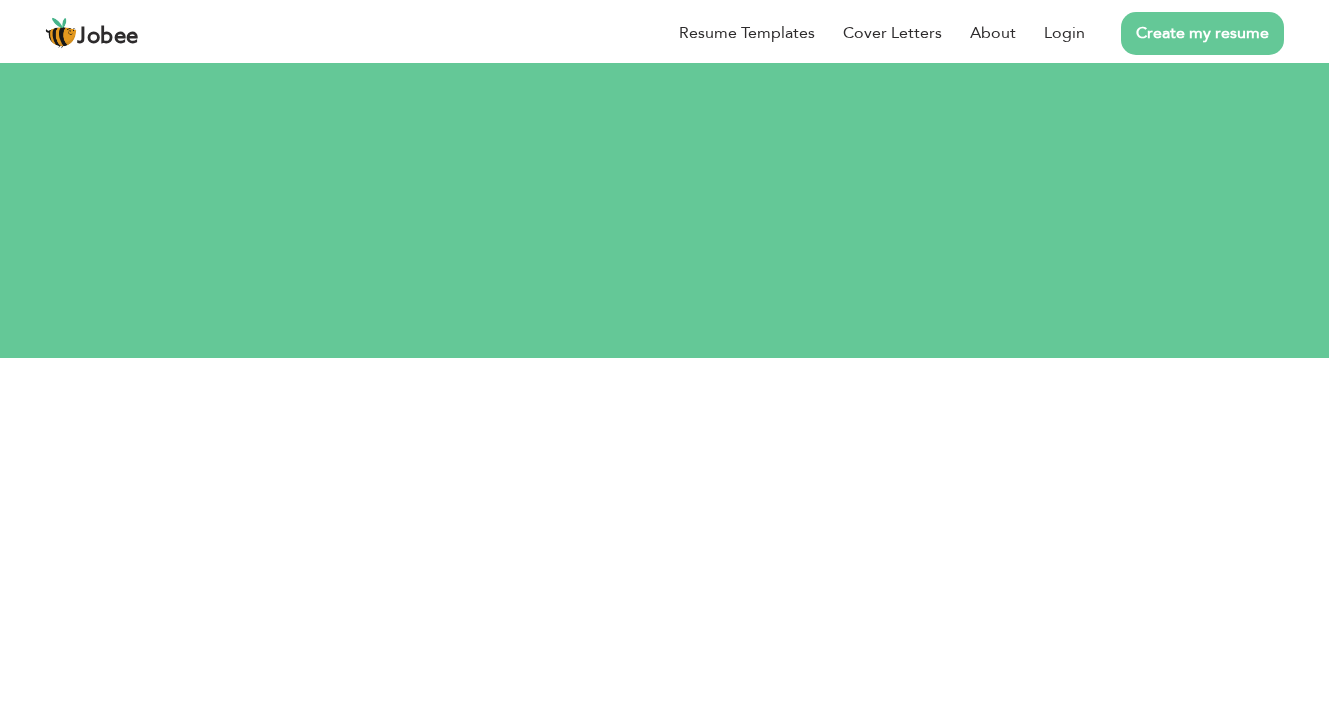 scroll, scrollTop: 0, scrollLeft: 0, axis: both 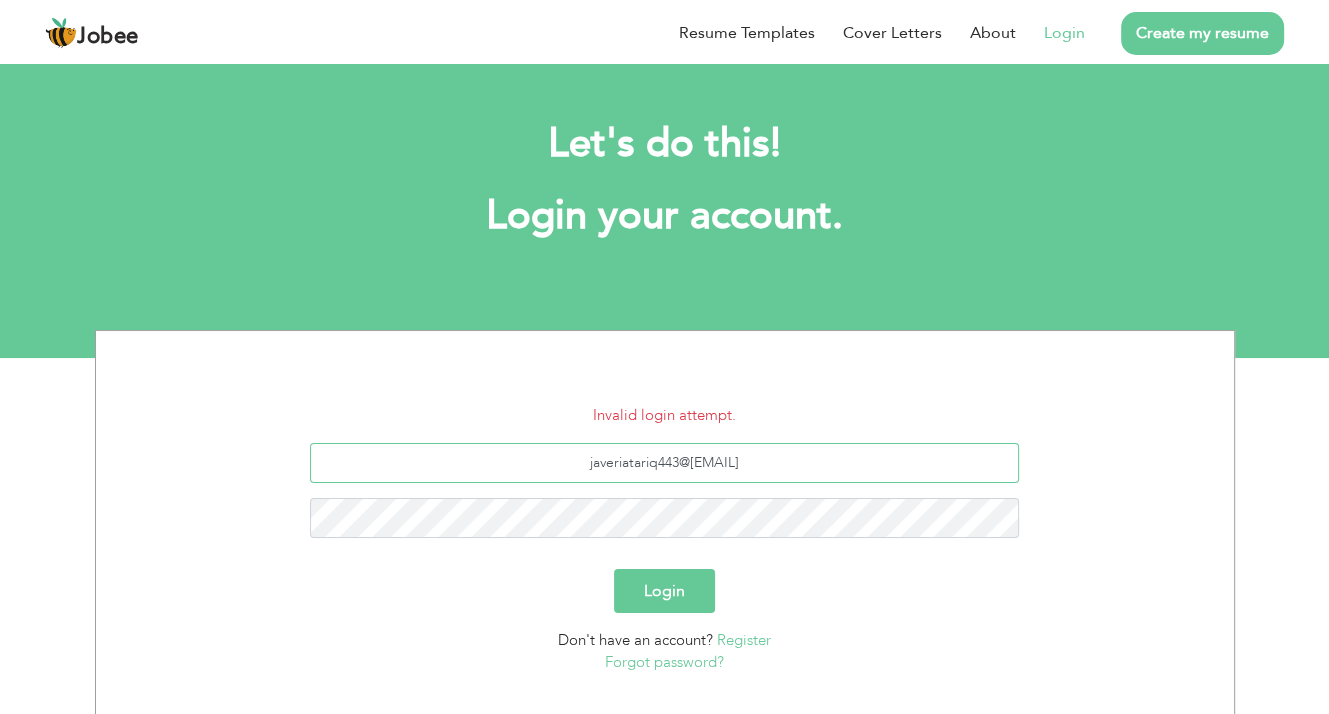 drag, startPoint x: 783, startPoint y: 473, endPoint x: 475, endPoint y: 470, distance: 308.01462 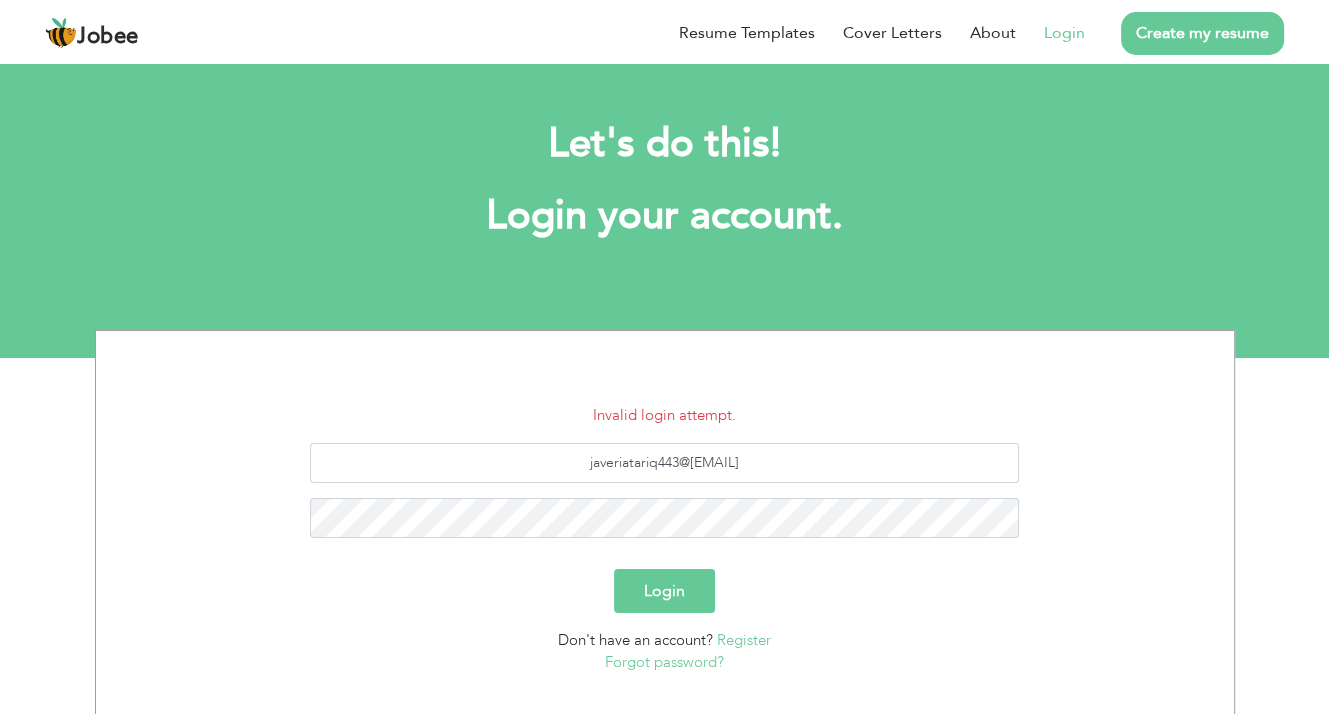 click on "Login" at bounding box center (664, 591) 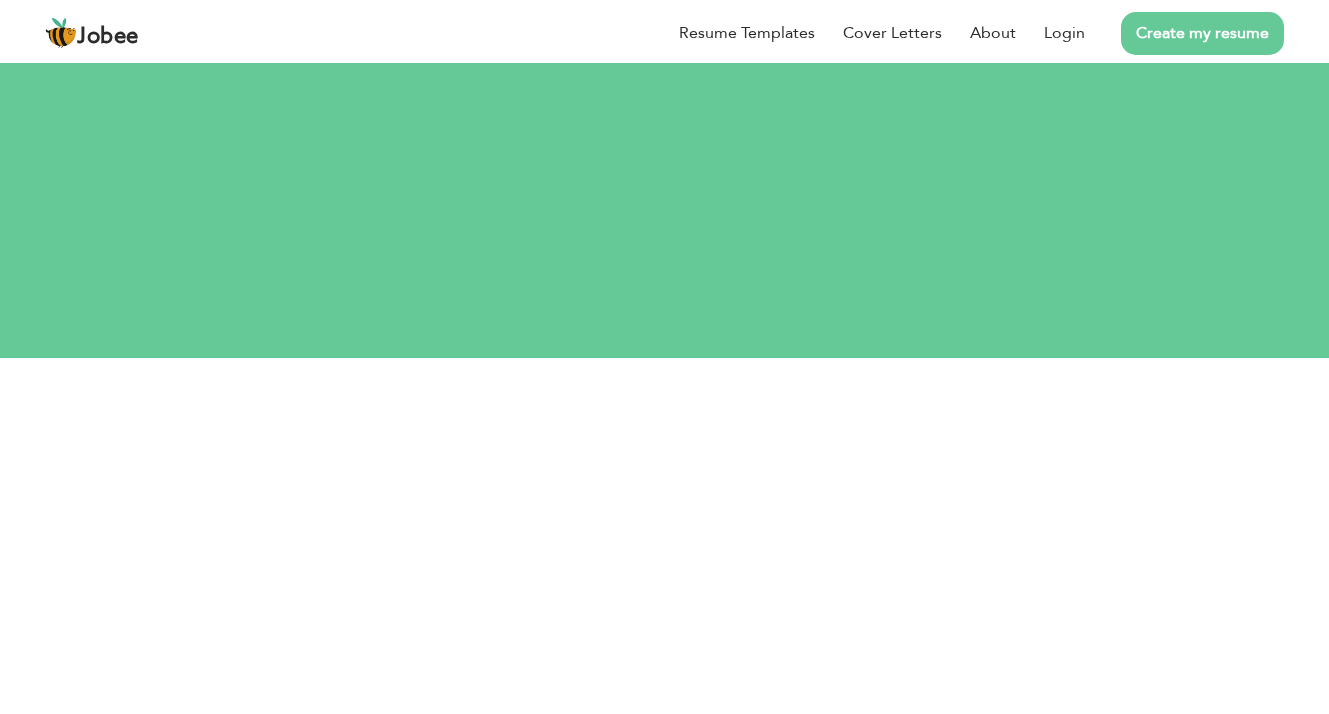 scroll, scrollTop: 0, scrollLeft: 0, axis: both 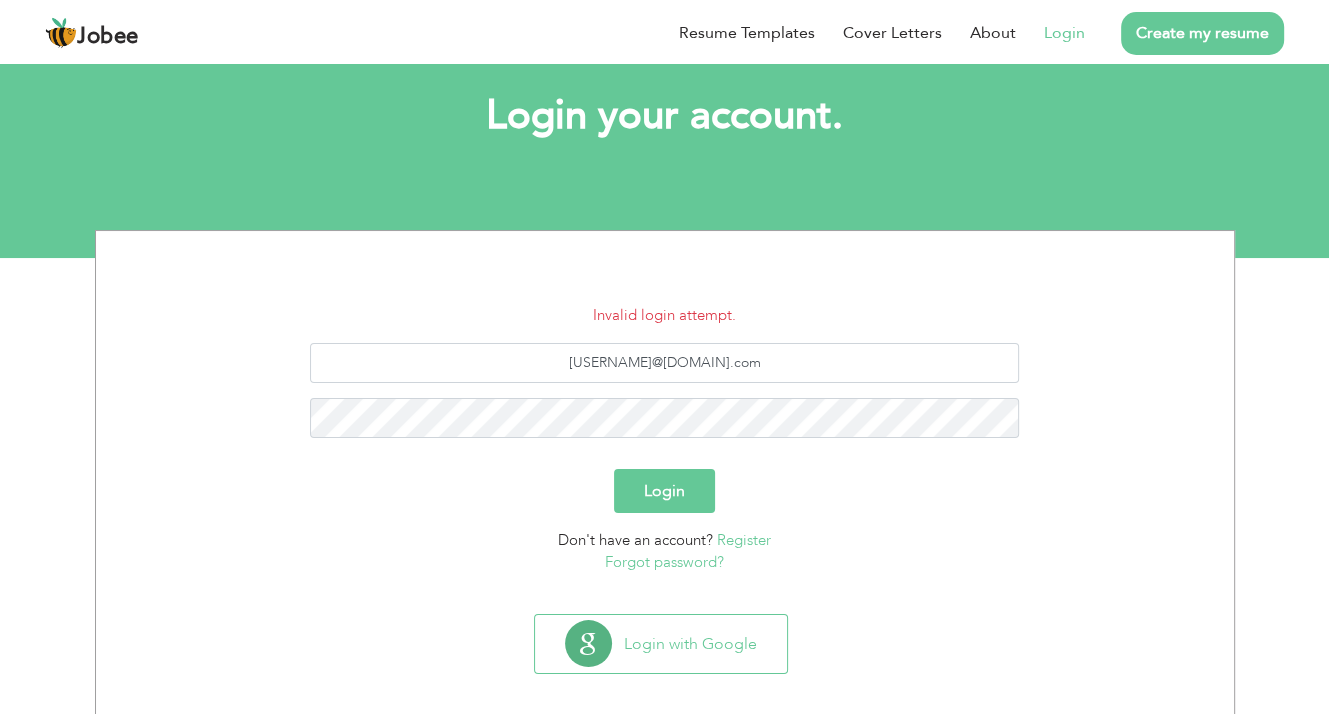 click on "Forgot password?" at bounding box center [664, 562] 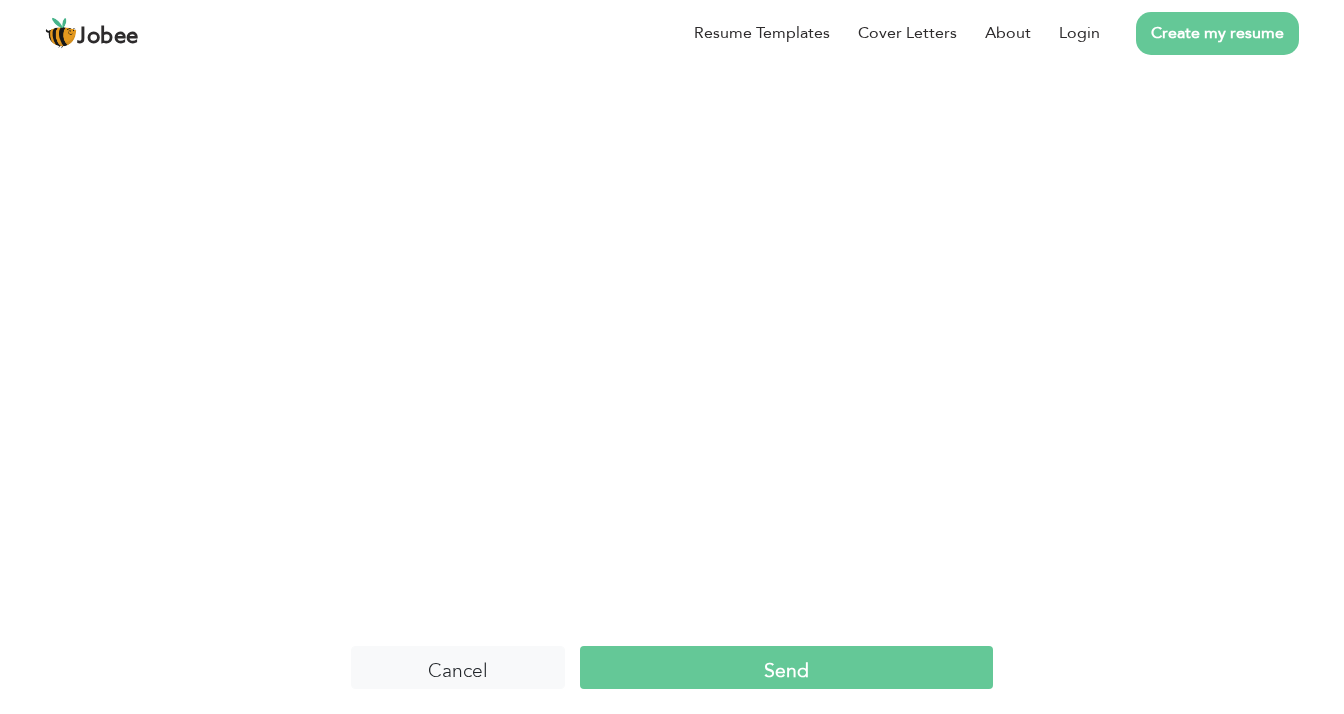 scroll, scrollTop: 0, scrollLeft: 0, axis: both 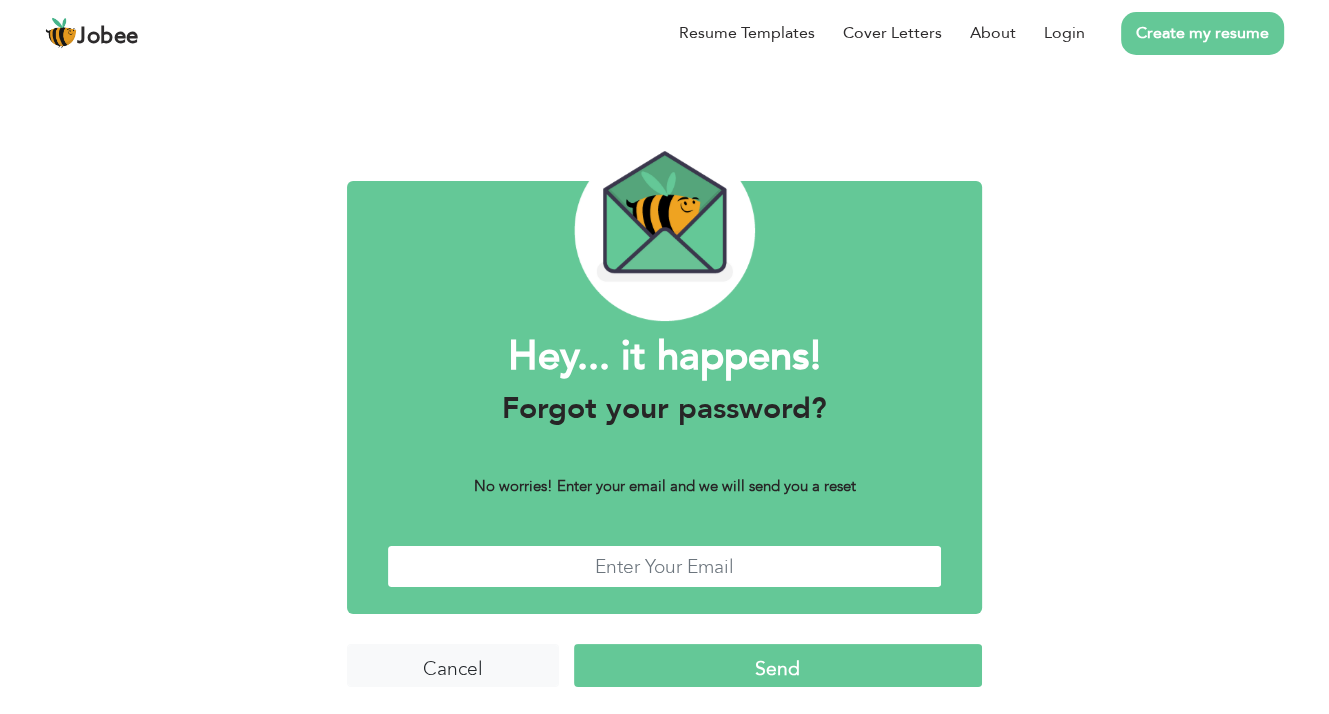 click at bounding box center (664, 566) 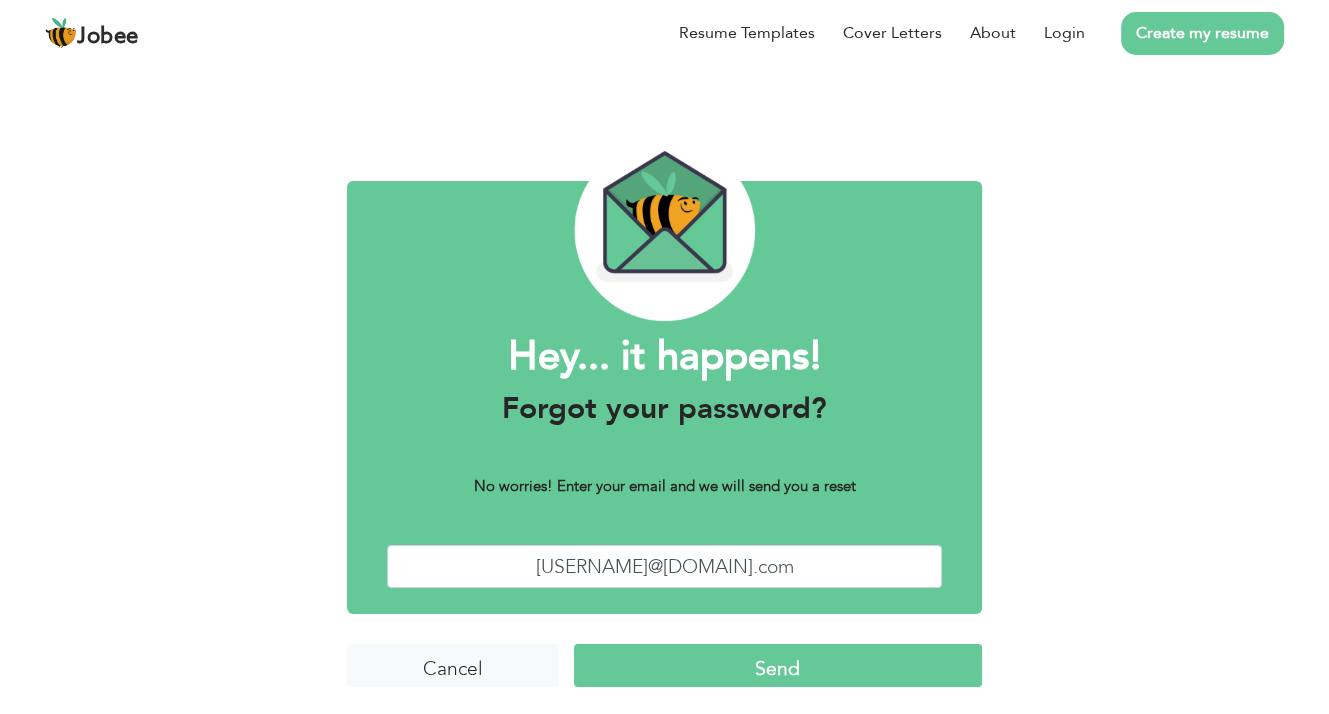 click on "Send" at bounding box center (778, 665) 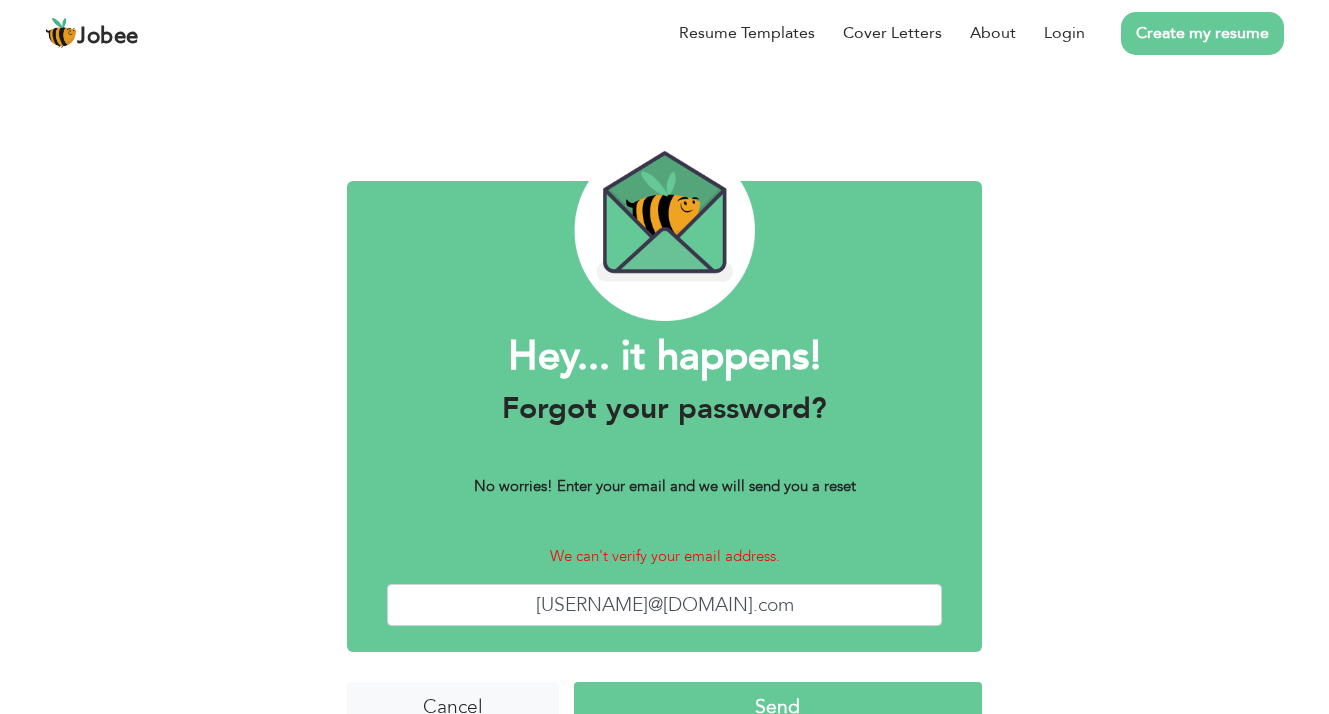 scroll, scrollTop: 0, scrollLeft: 0, axis: both 